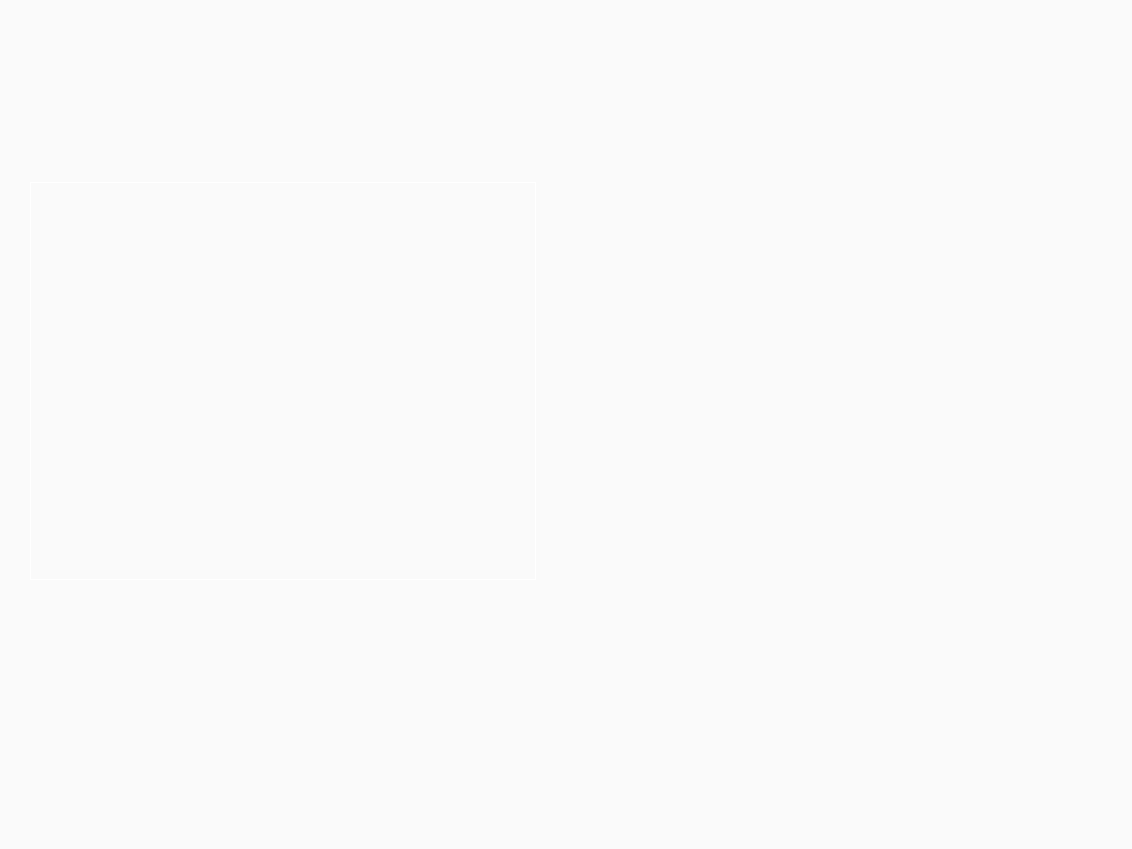 scroll, scrollTop: 0, scrollLeft: 0, axis: both 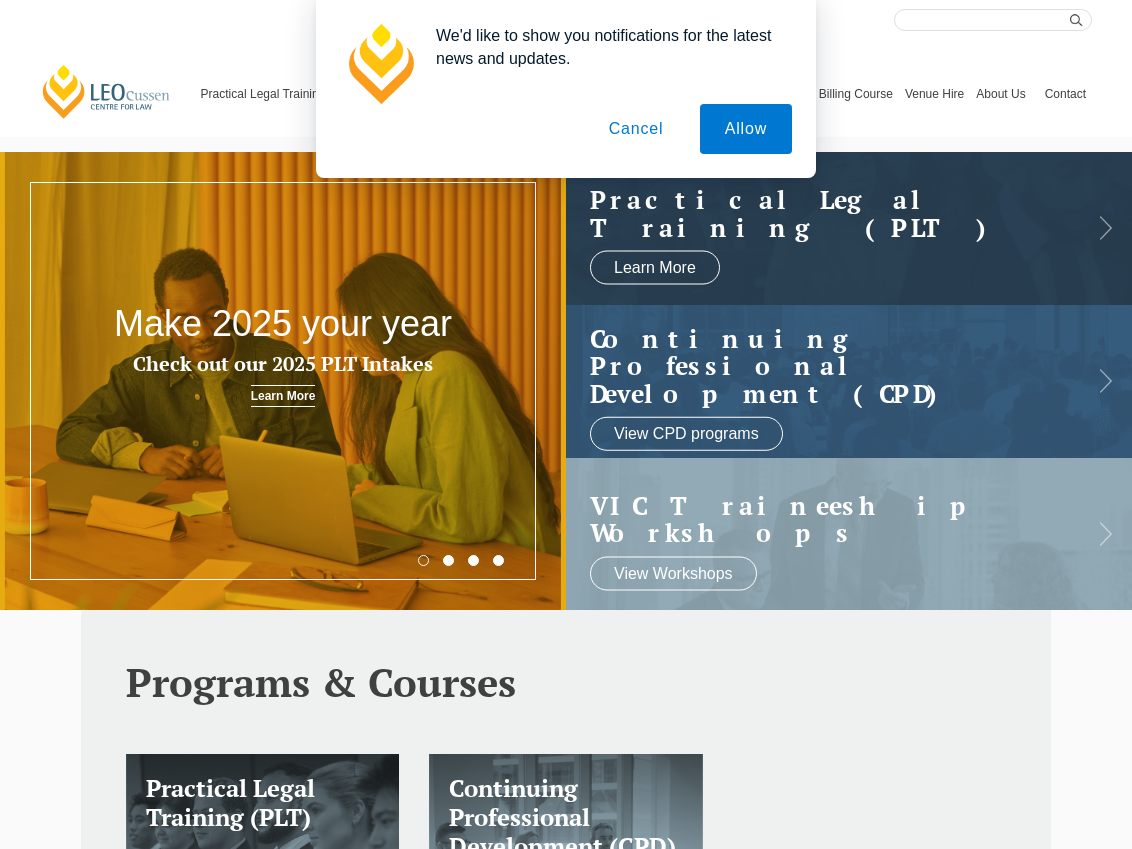 click on "Cancel" at bounding box center [636, 129] 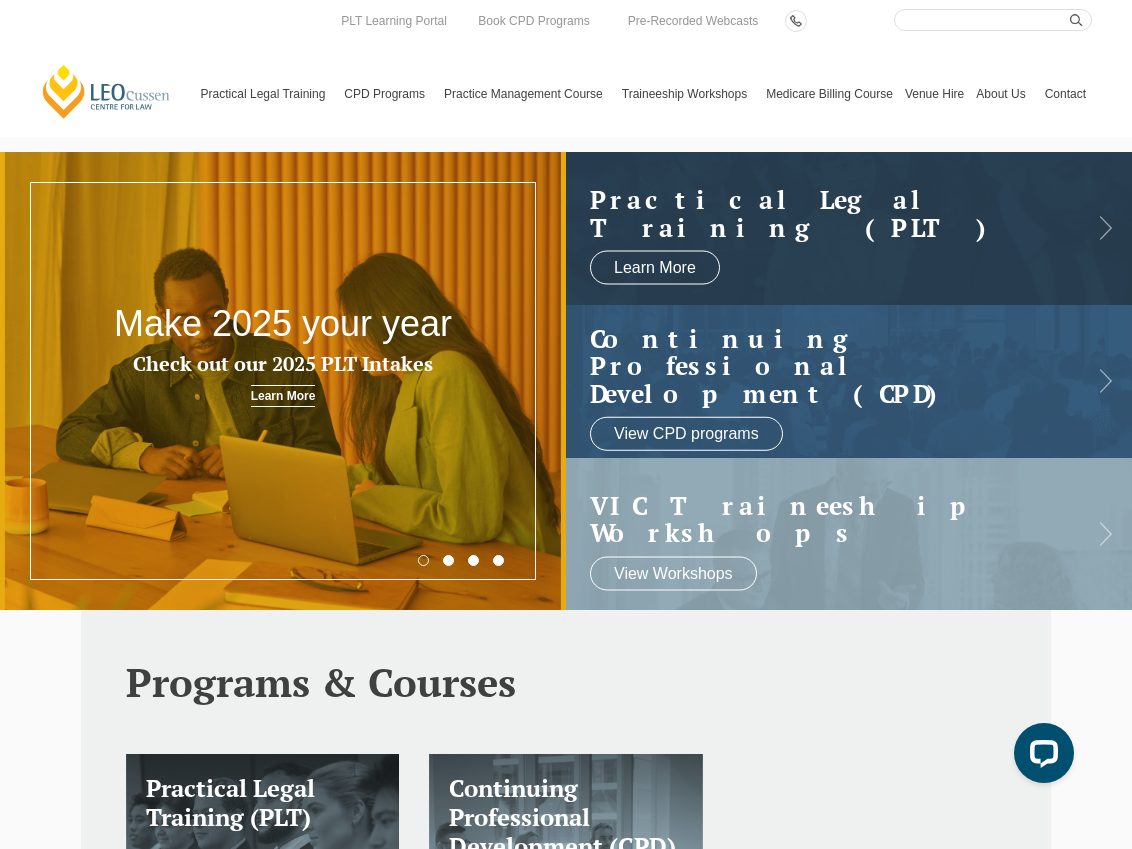 scroll, scrollTop: 0, scrollLeft: 0, axis: both 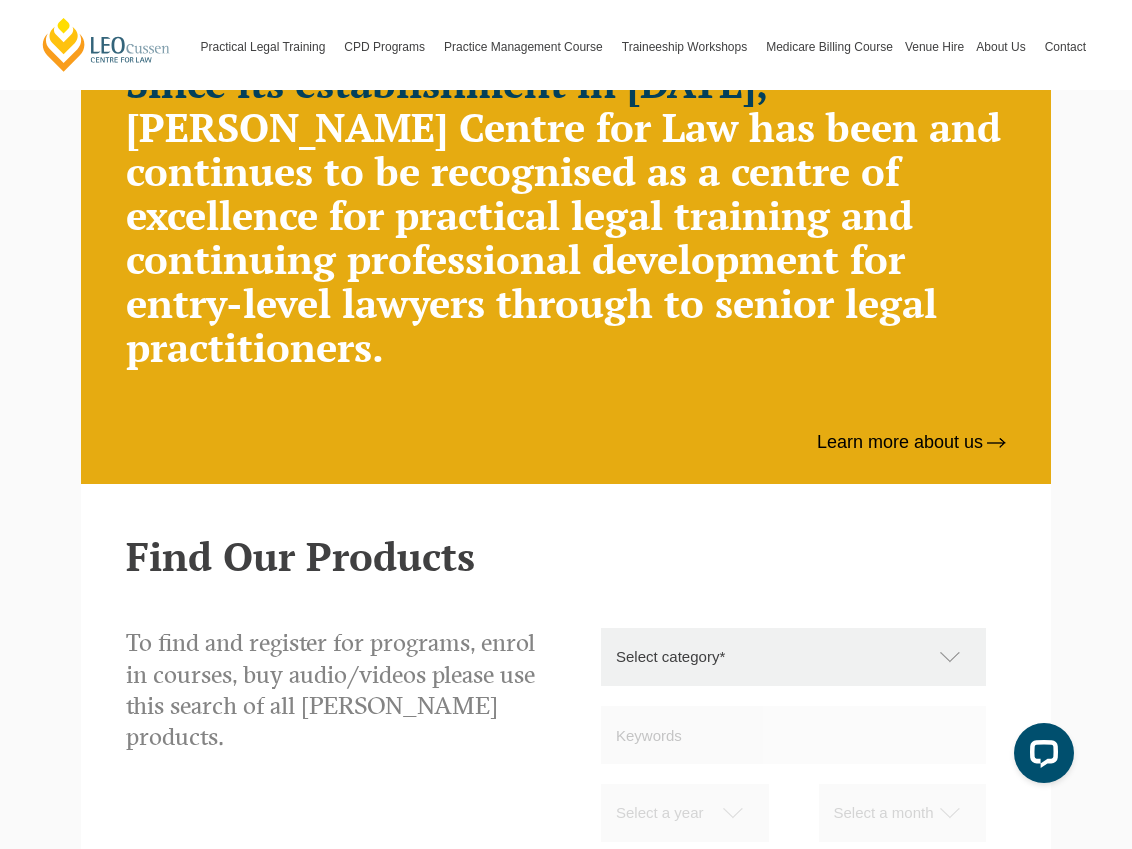 click on "Learn more about us" at bounding box center [566, 457] 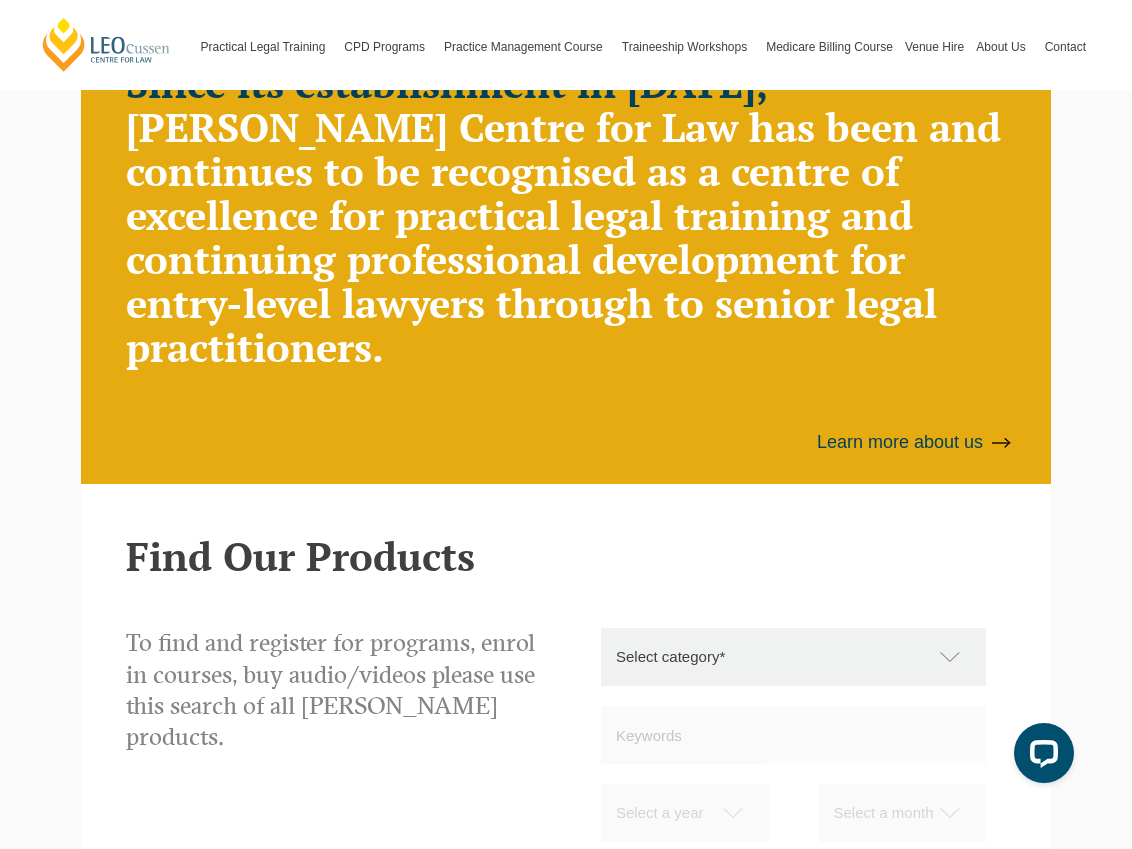 click on "Learn more about us" at bounding box center [911, 442] 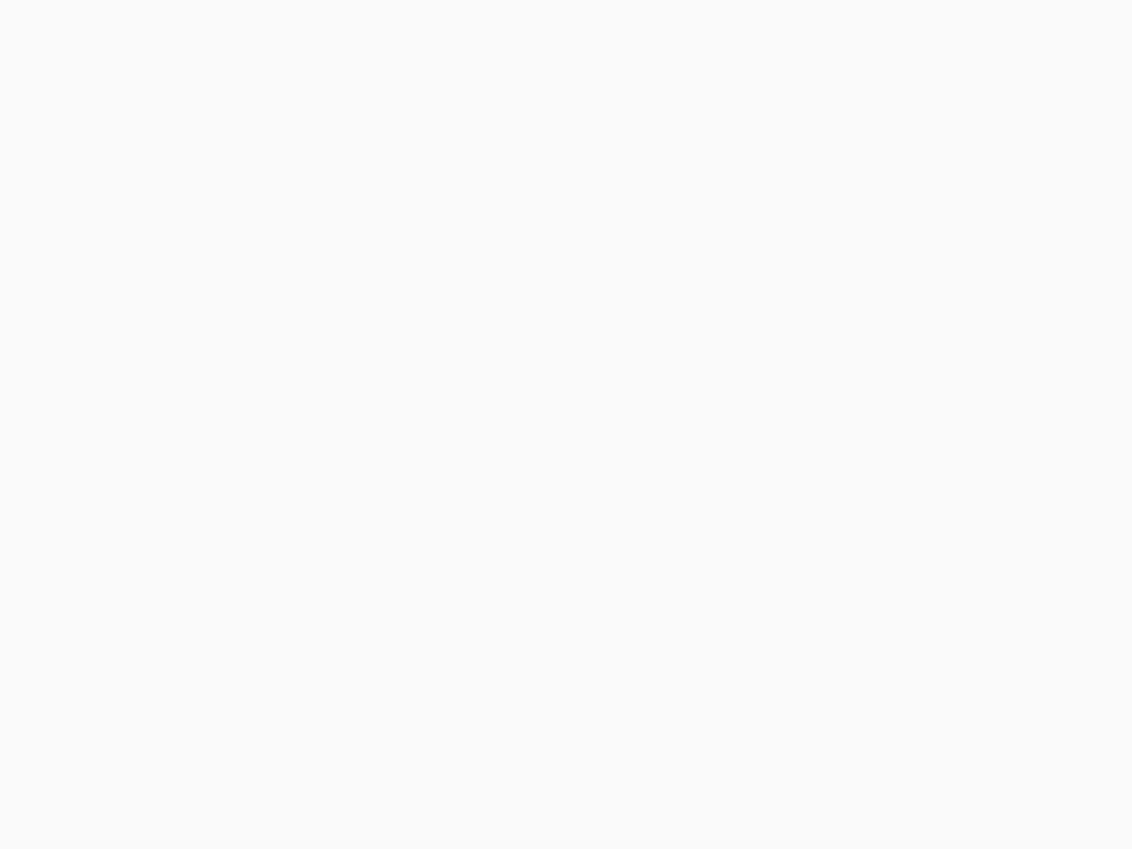 scroll, scrollTop: 0, scrollLeft: 0, axis: both 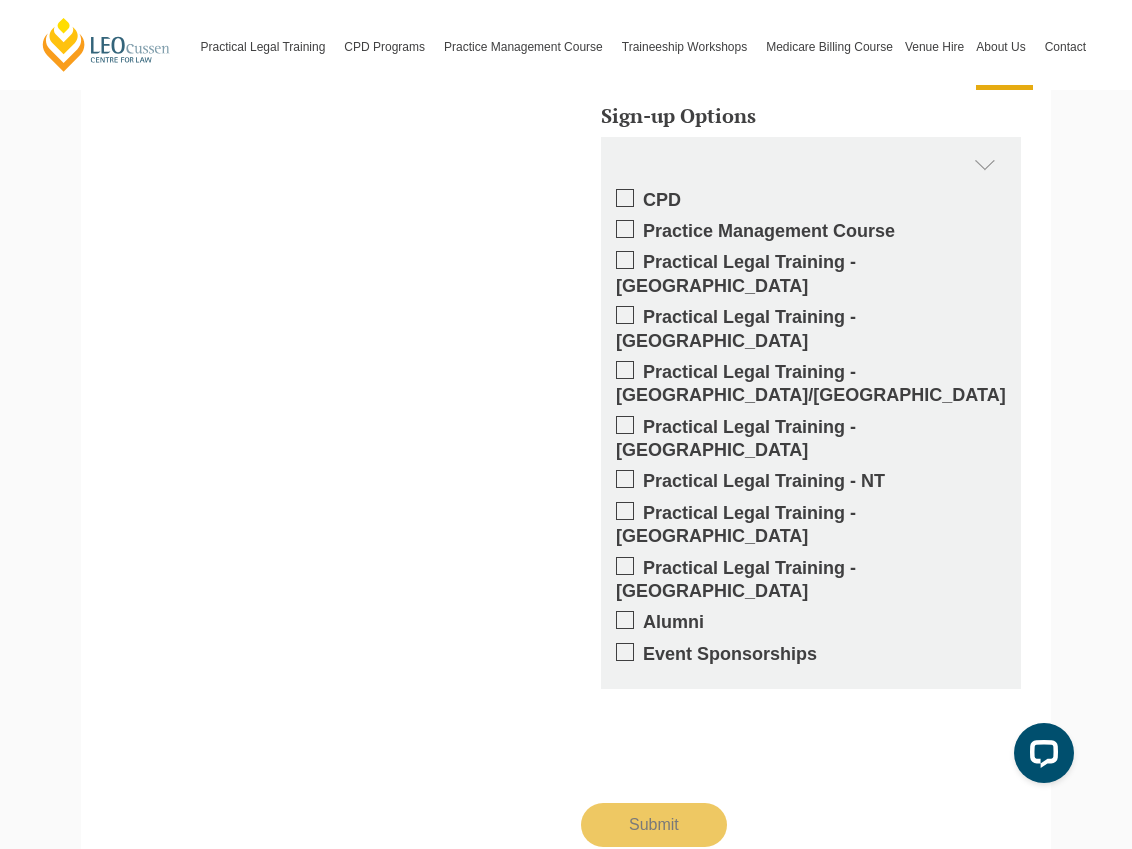 click on "Get updates on your specific areas of interest whether it be CPD, PLT, our Practice Management Course (PMC) or all of our course offerings. We also encourage our alumni to sign up so we can stay in touch with you!                                                         Phone         Sign-up Options                     CPD         Practice Management Course         Practical Legal Training - VIC         Practical Legal Training - WA         Practical Legal Training - ACT/NSW         Practical Legal Training - QLD         Practical Legal Training - NT         Practical Legal Training - SA         Practical Legal Training - TAS         Alumni         Event Sponsorships                Submit" at bounding box center [566, 369] 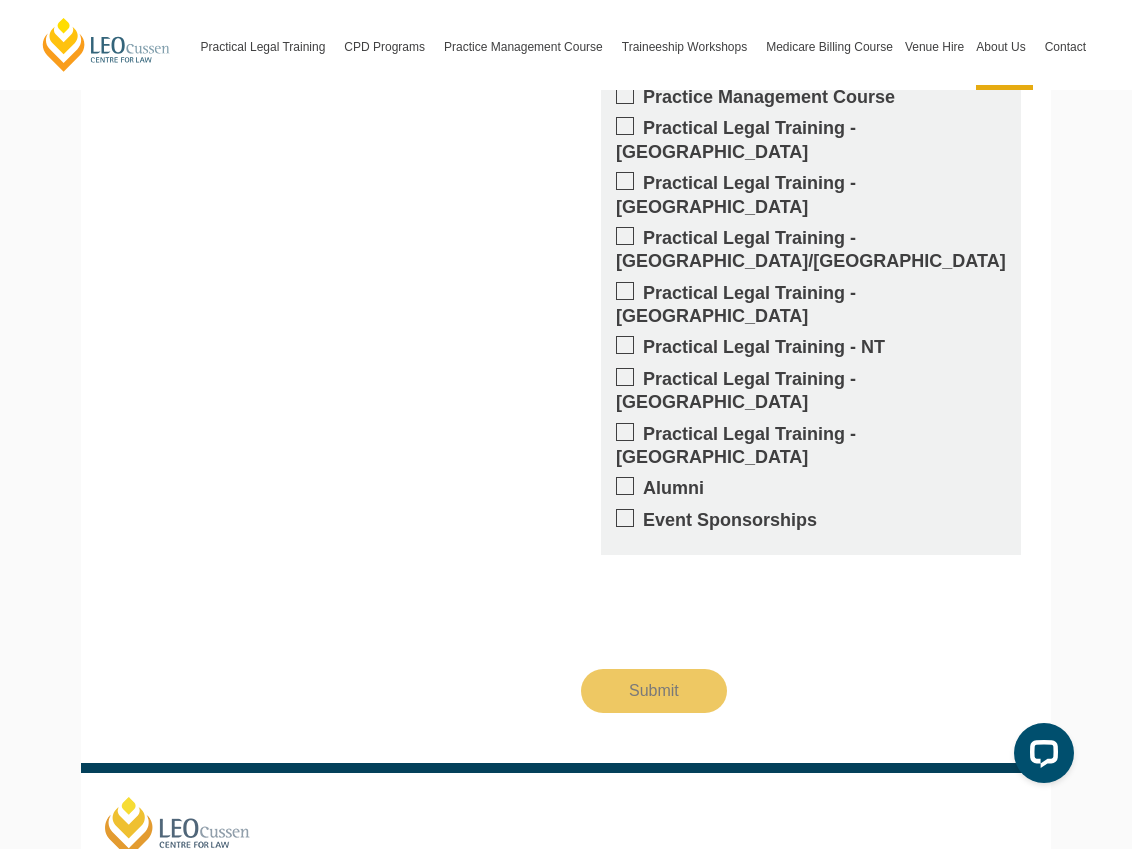 click on "Staff" at bounding box center (397, 919) 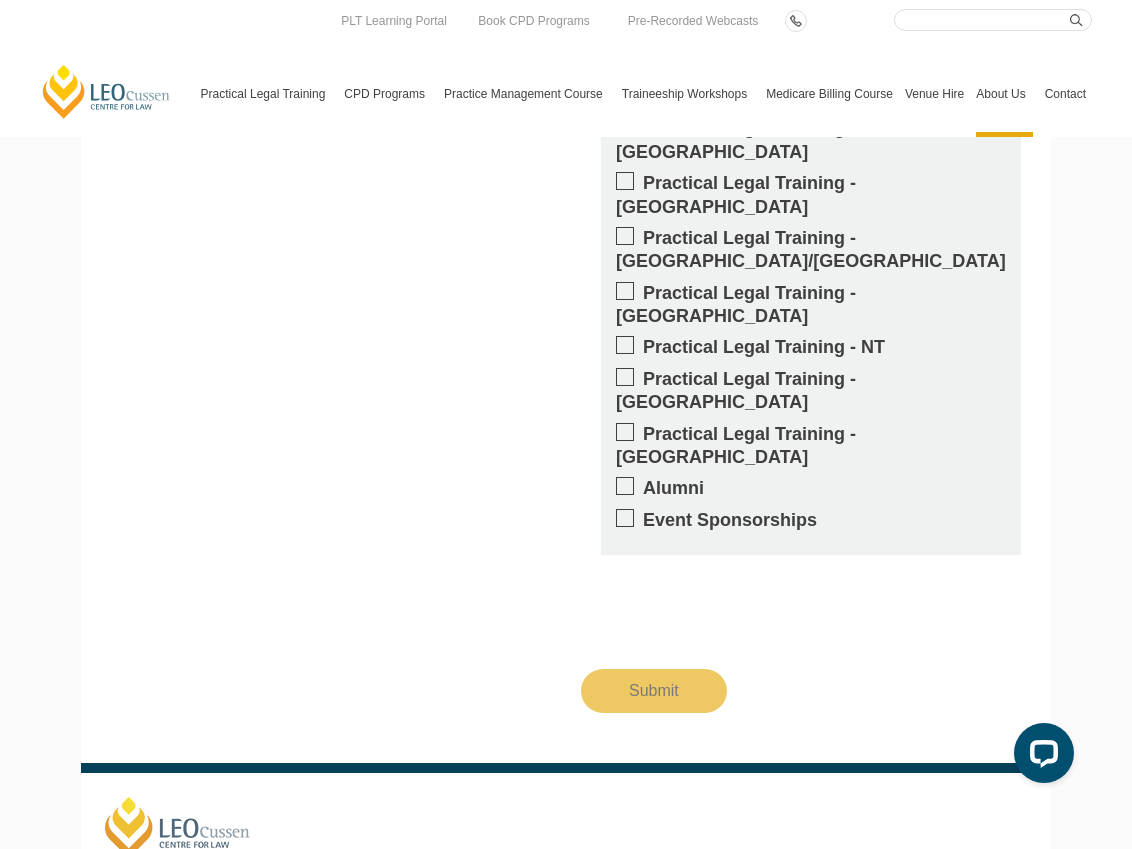 click on "Contact" at bounding box center (531, 919) 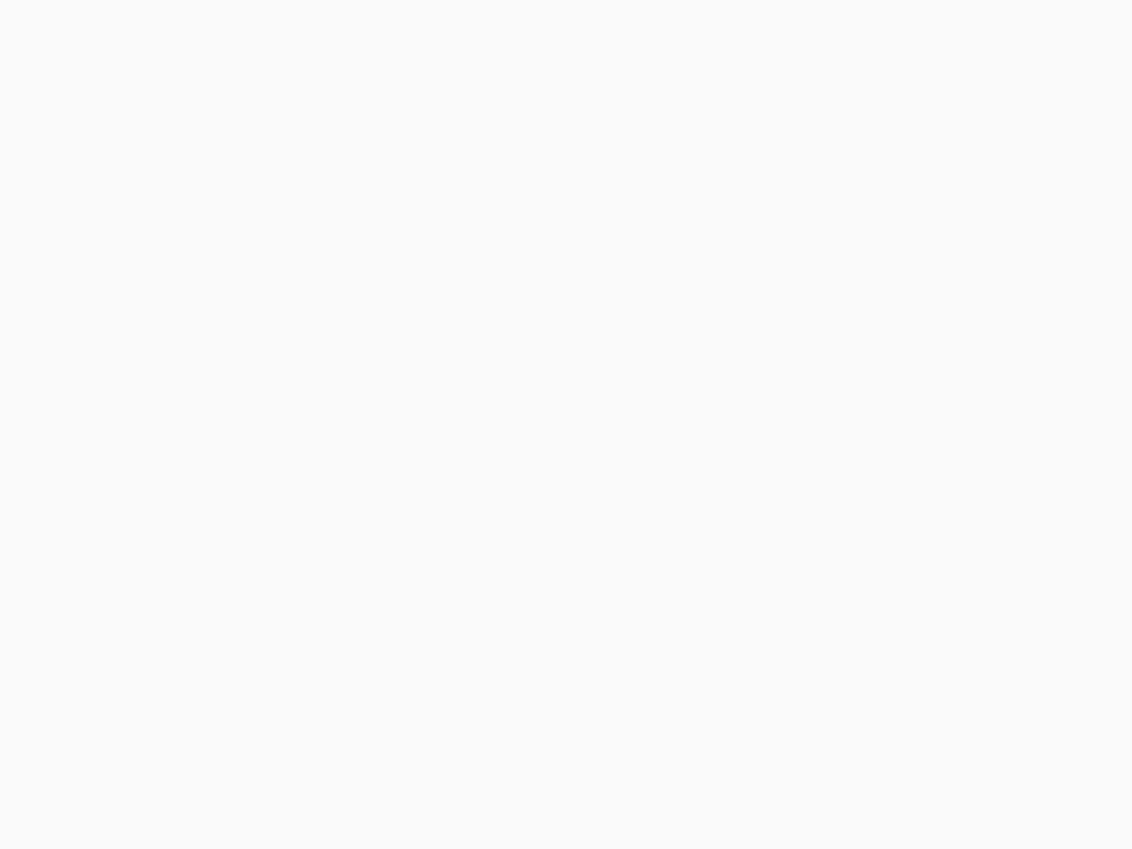 scroll, scrollTop: 0, scrollLeft: 0, axis: both 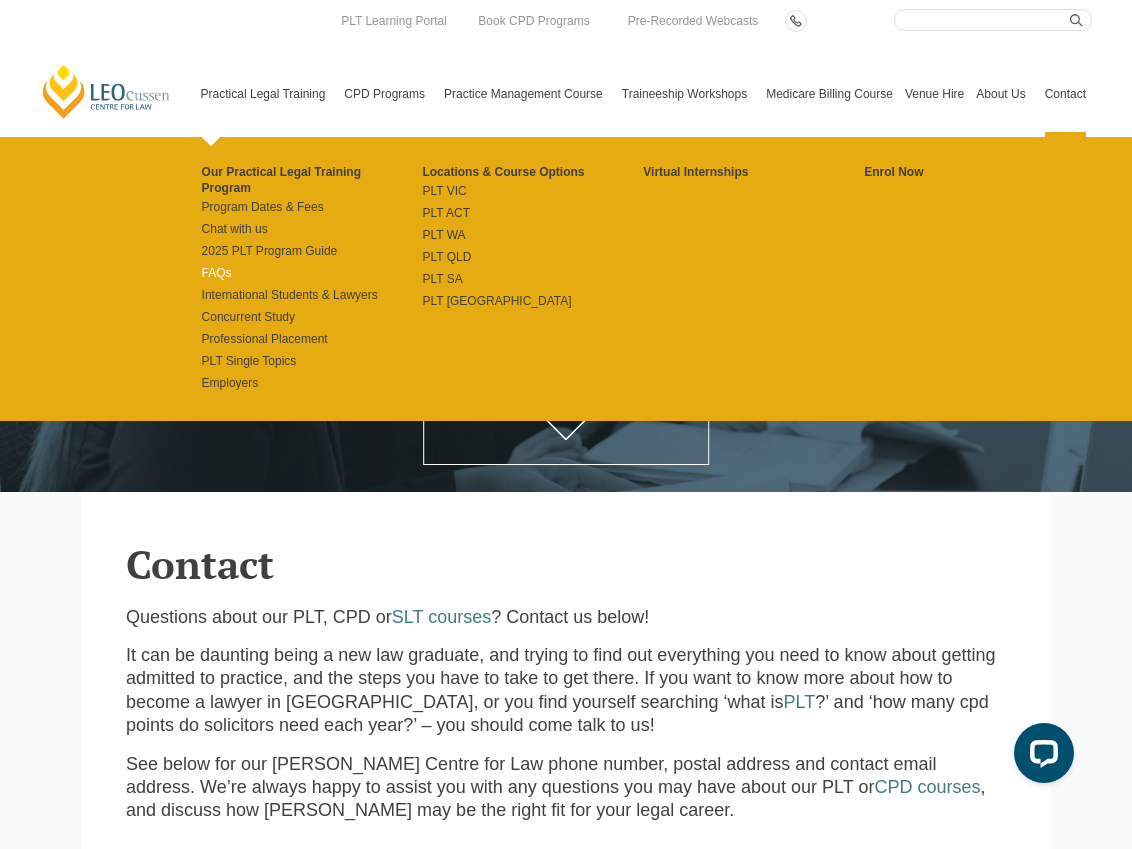 click on "FAQs" at bounding box center (312, 273) 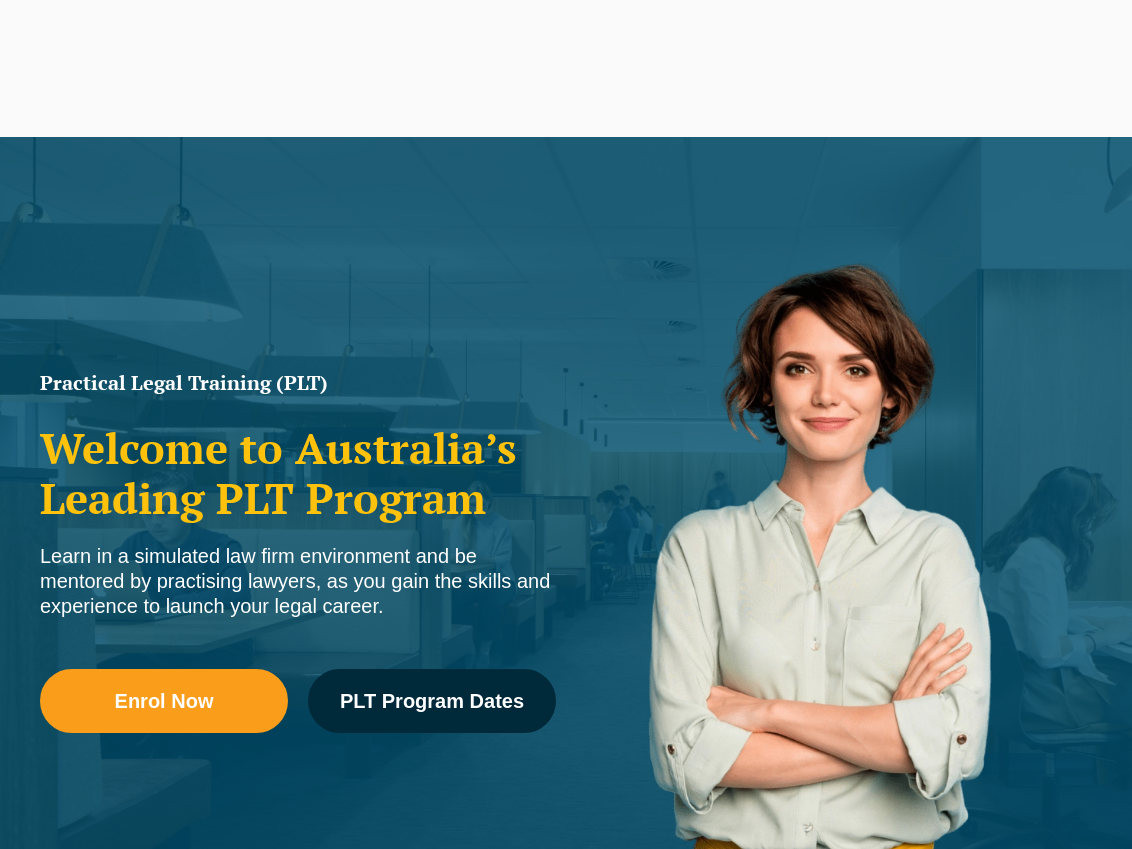 scroll, scrollTop: 2302, scrollLeft: 0, axis: vertical 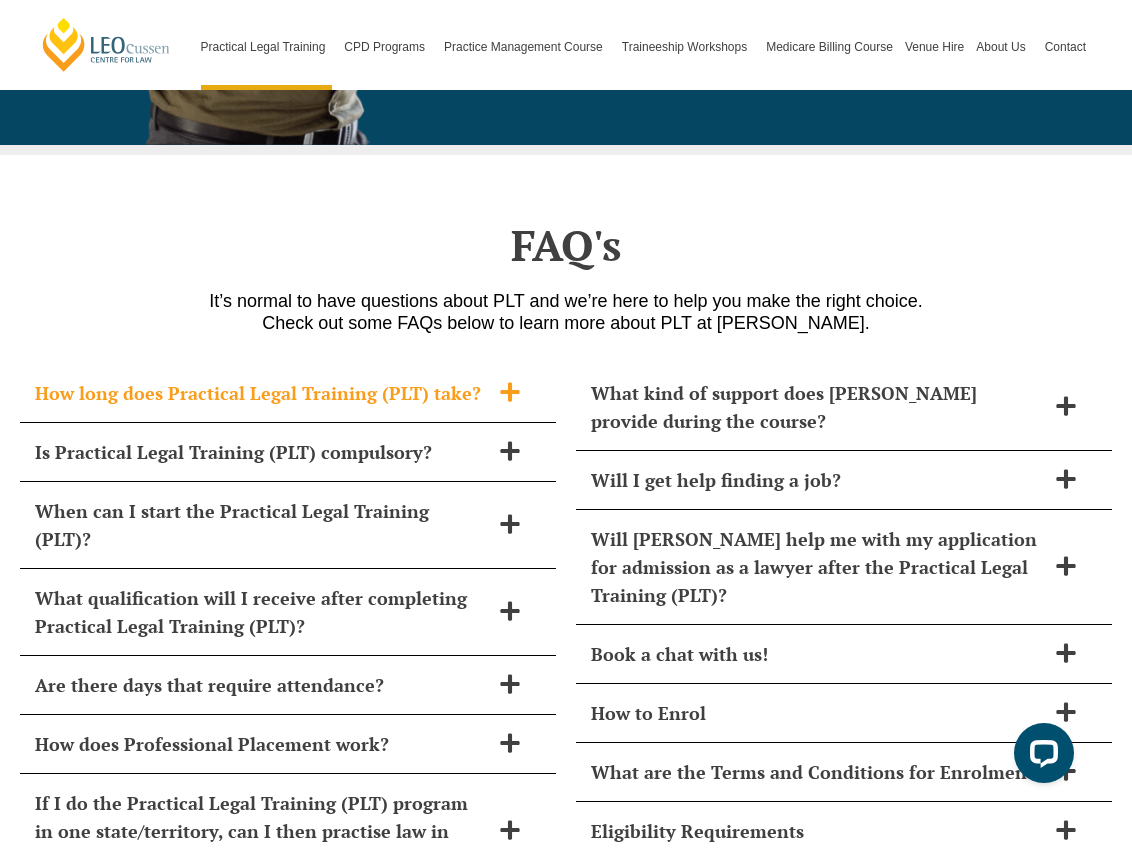 click on "How long does Practical Legal Training (PLT) take?" at bounding box center (262, 393) 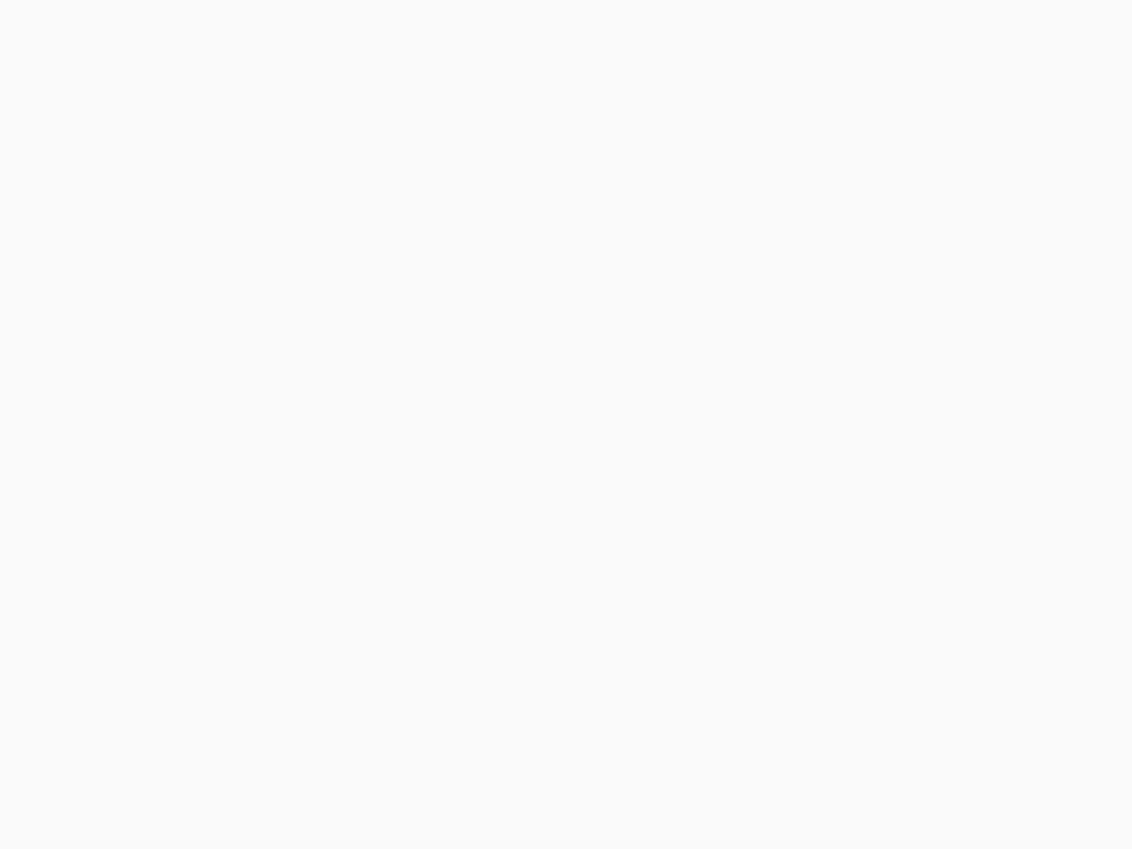 scroll, scrollTop: 0, scrollLeft: 0, axis: both 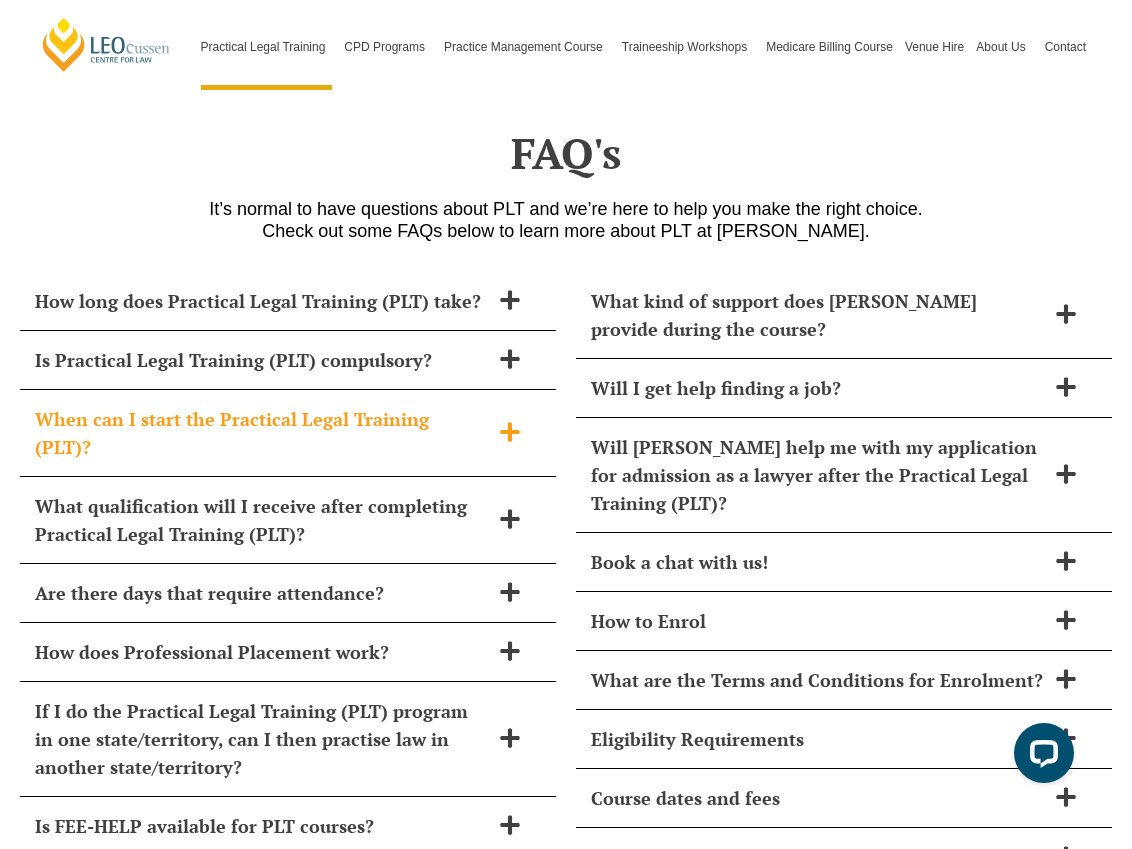 click on "When can I start the Practical Legal Training (PLT)?" at bounding box center [288, 433] 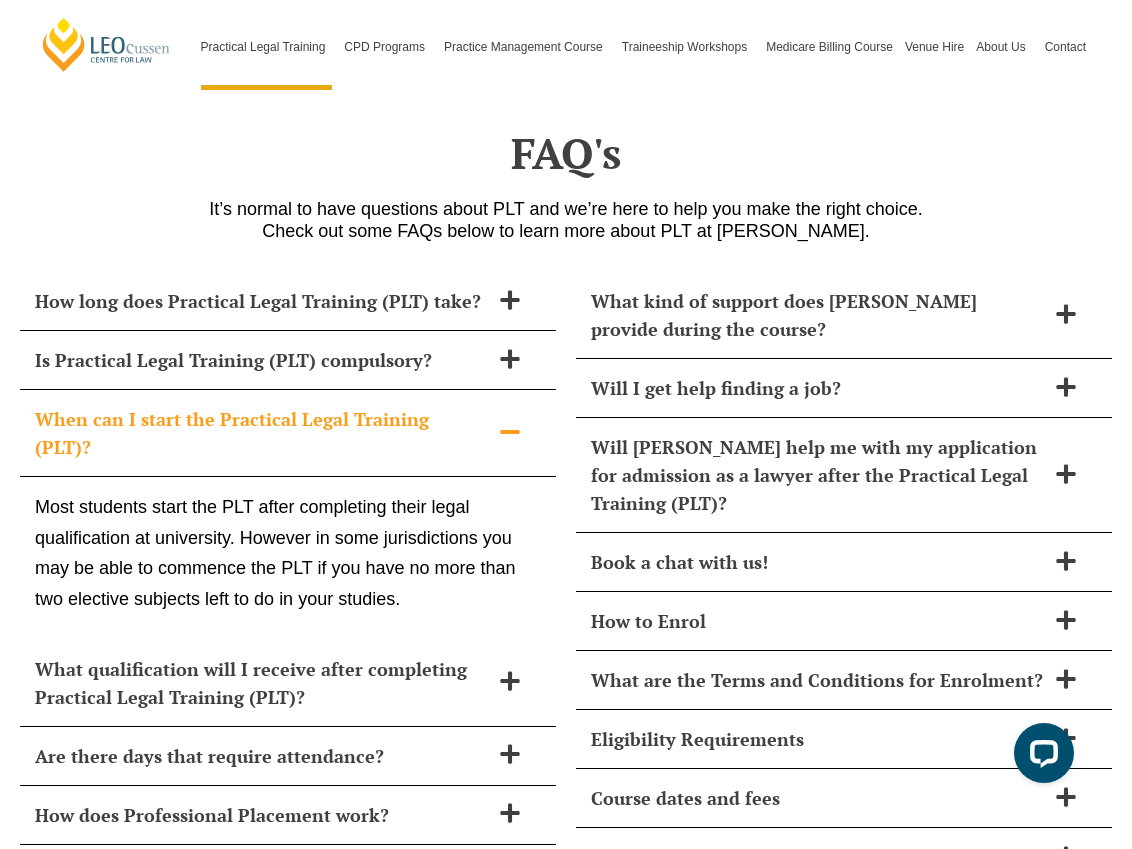 click on "When can I start the Practical Legal Training (PLT)?" at bounding box center (262, 433) 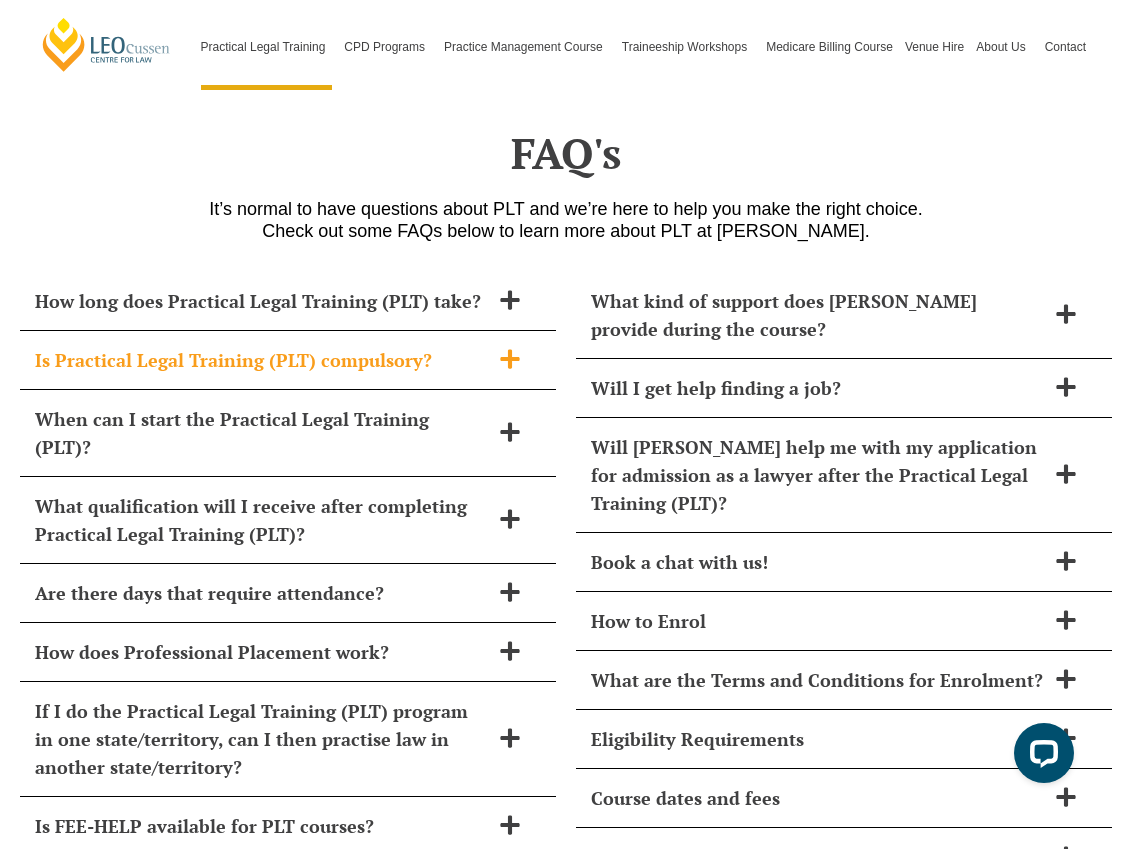 click on "Is Practical Legal Training (PLT) compulsory?" at bounding box center [288, 360] 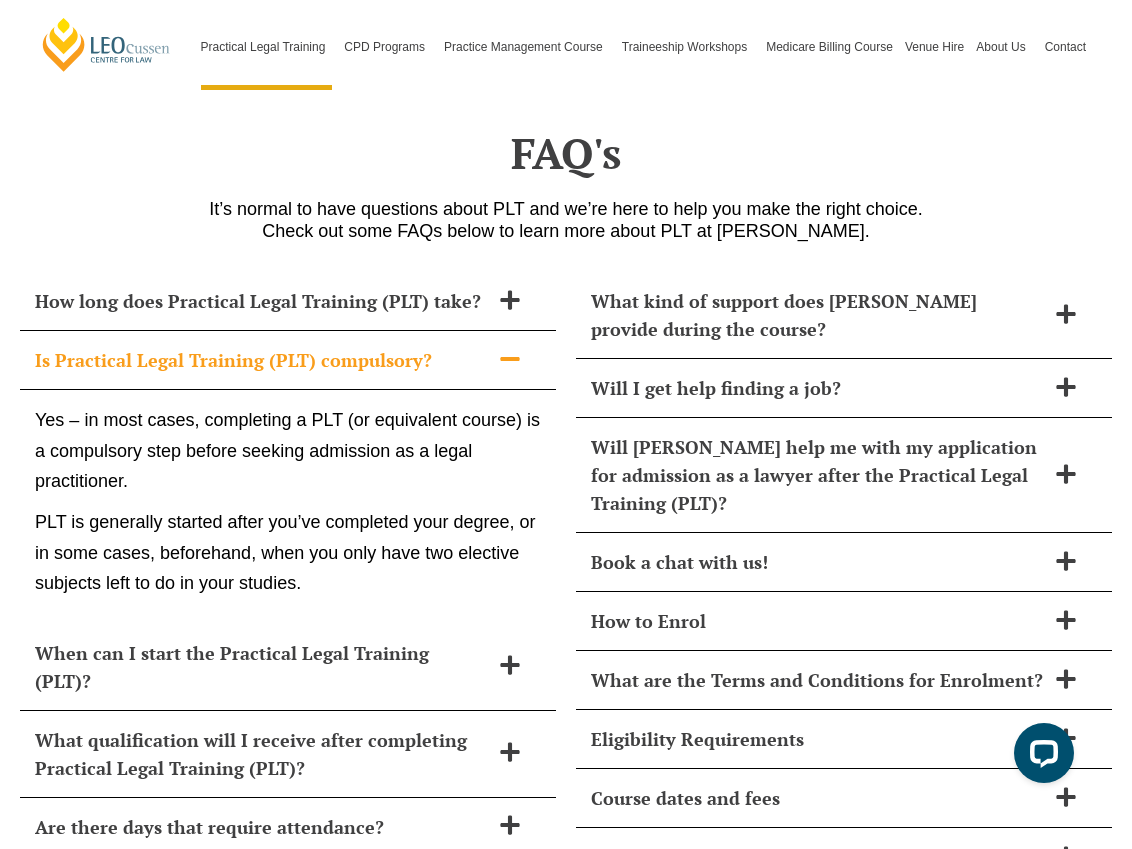 click on "Is Practical Legal Training (PLT) compulsory?" at bounding box center [288, 360] 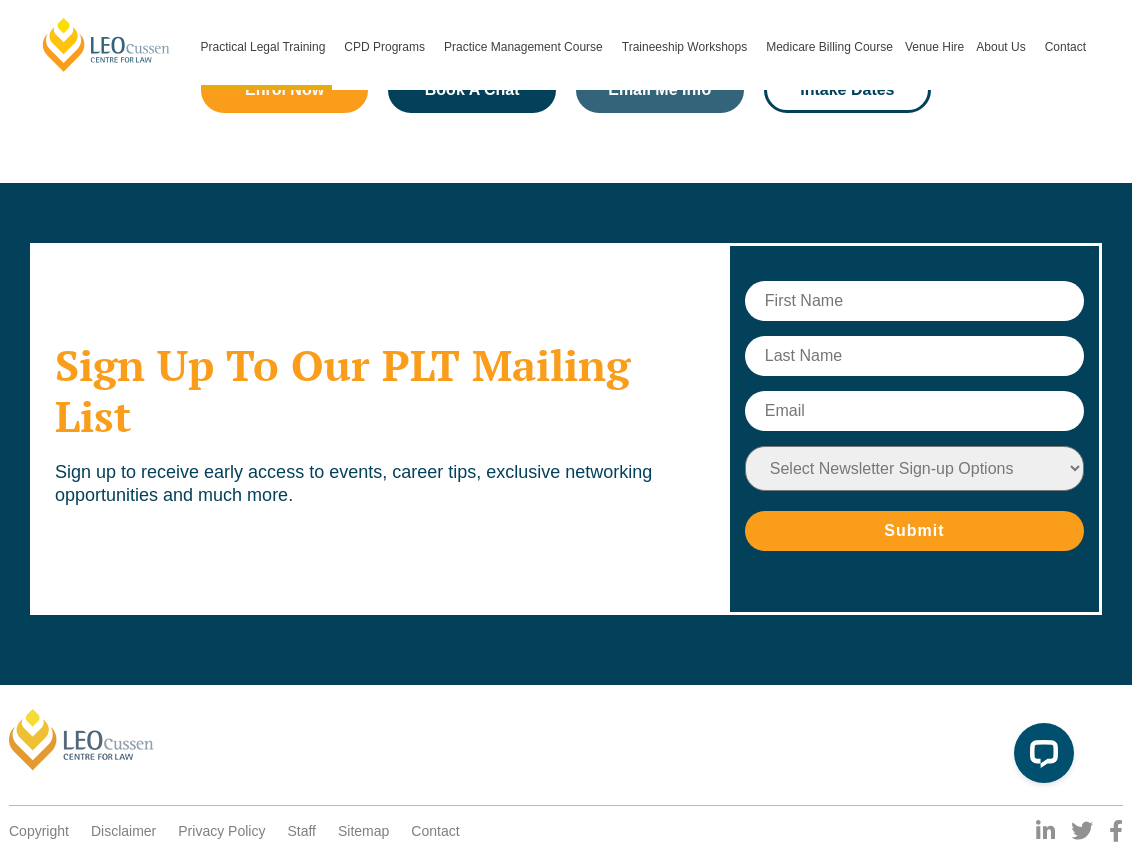 scroll, scrollTop: 9450, scrollLeft: 0, axis: vertical 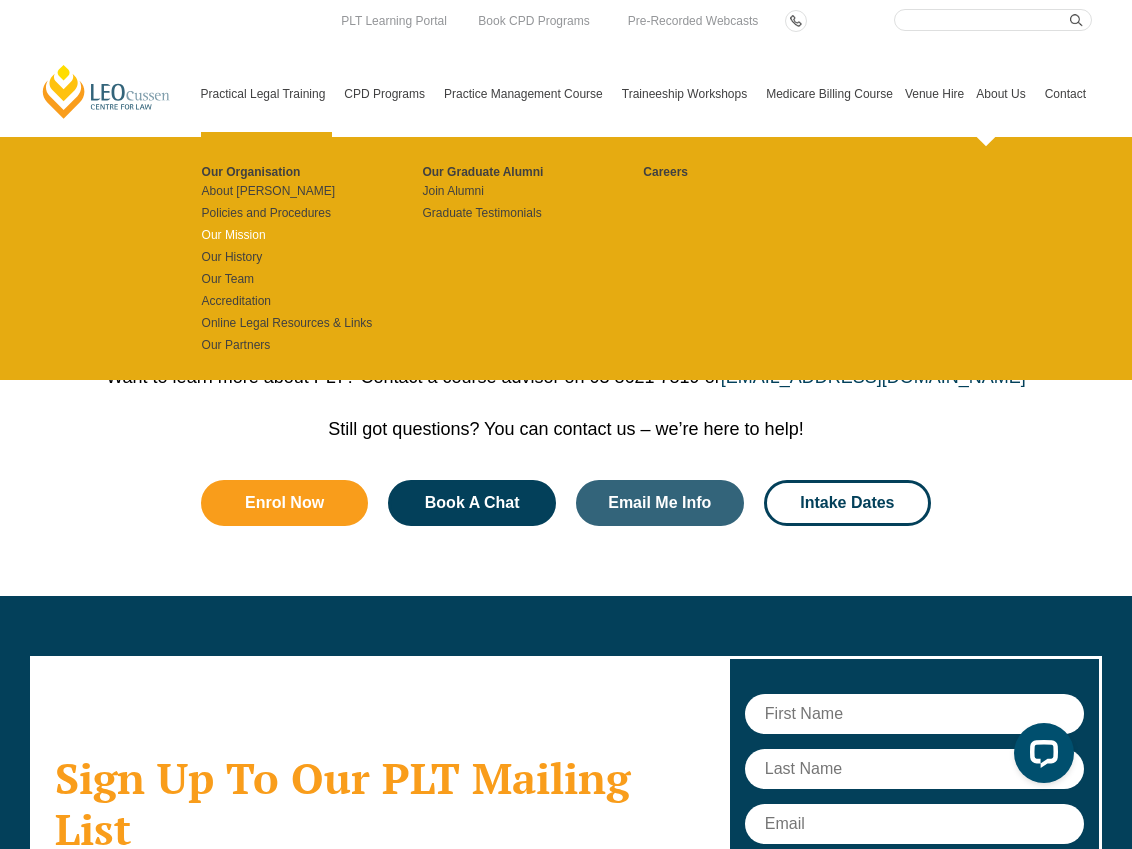 click on "Our Mission" at bounding box center (305, 235) 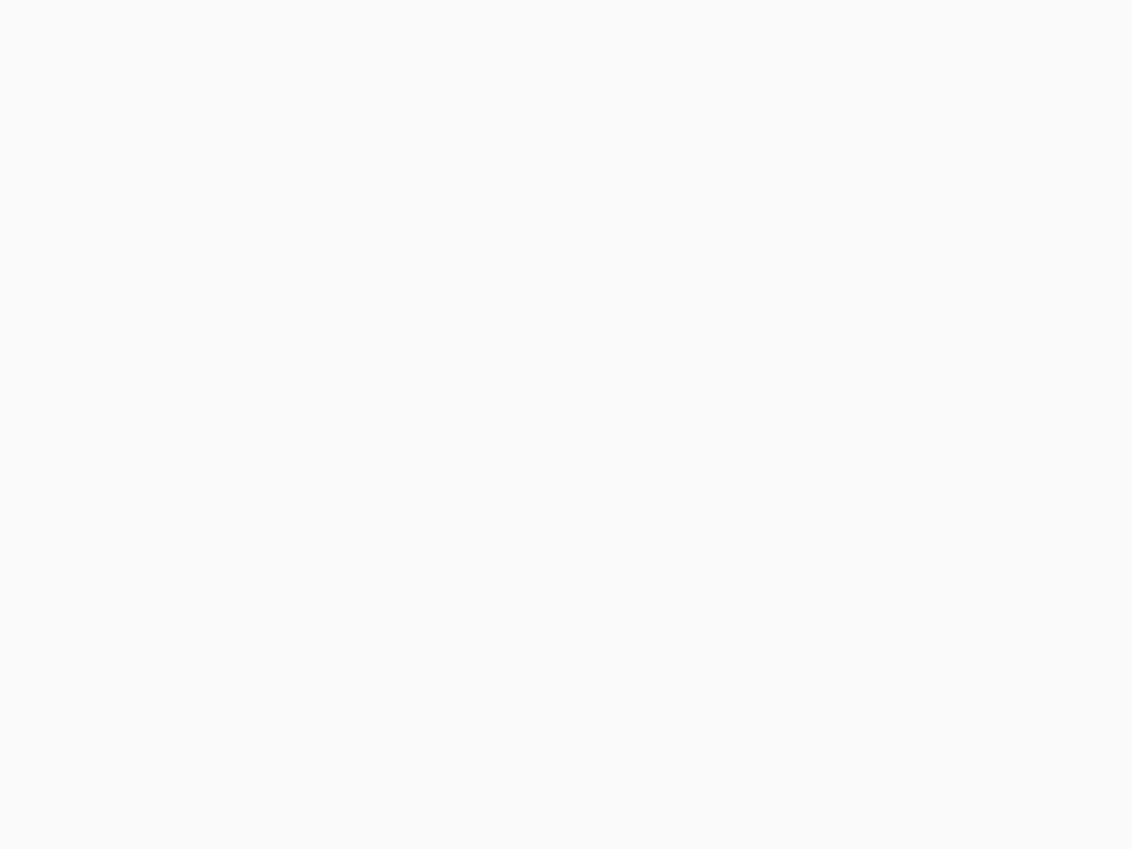 scroll, scrollTop: 0, scrollLeft: 0, axis: both 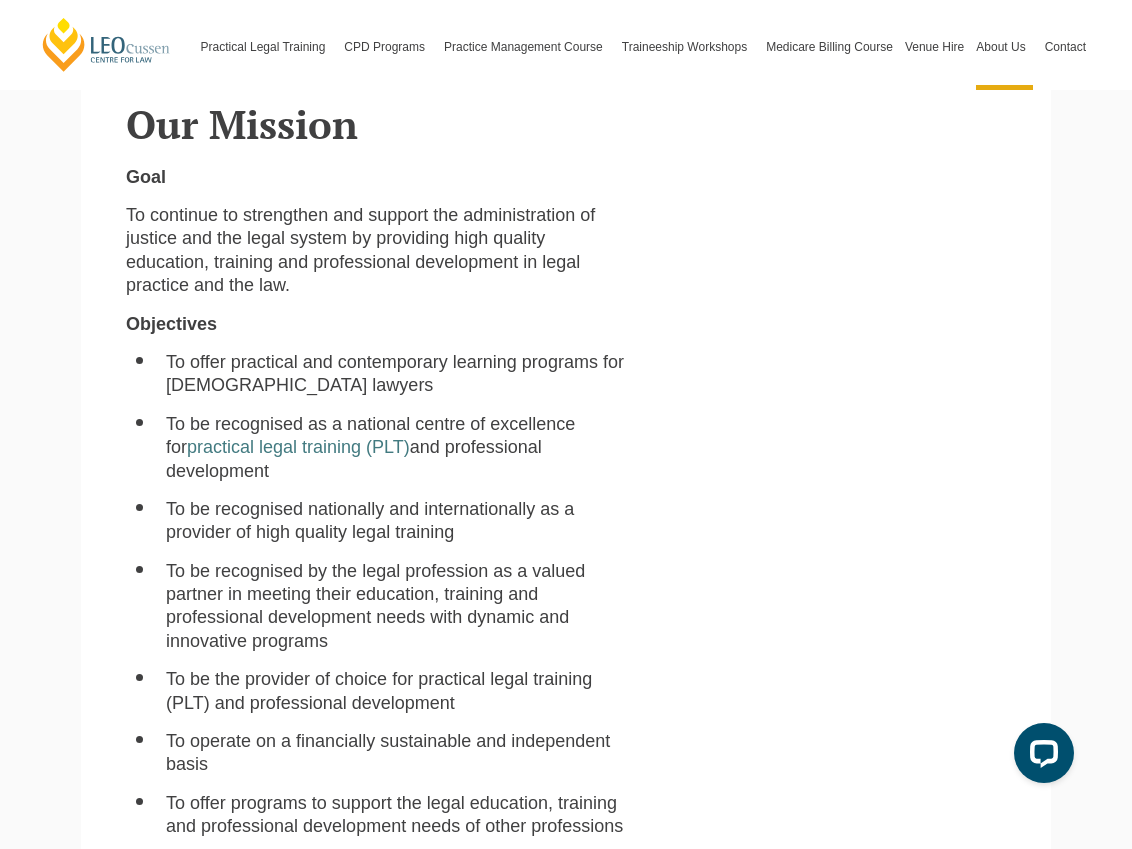 click on "Goal   To continue to strengthen and support the administration of justice and the legal system by providing high quality education, training and professional development in legal practice and the law.   Objectives     To offer practical and contemporary learning programs for [DEMOGRAPHIC_DATA] lawyers   To be recognised as a national centre of excellence for  practical legal training (PLT)  and professional development   To be recognised nationally and internationally as a provider of high quality legal training   To be recognised by the legal profession as a valued partner in meeting their education, training and professional development needs with dynamic and innovative programs   To be the provider of choice for practical legal training (PLT) and professional development   To operate on a financially sustainable and independent basis   To offer programs to support the legal education, training and professional development needs of other professions   professional development programs       Values" at bounding box center (566, 899) 